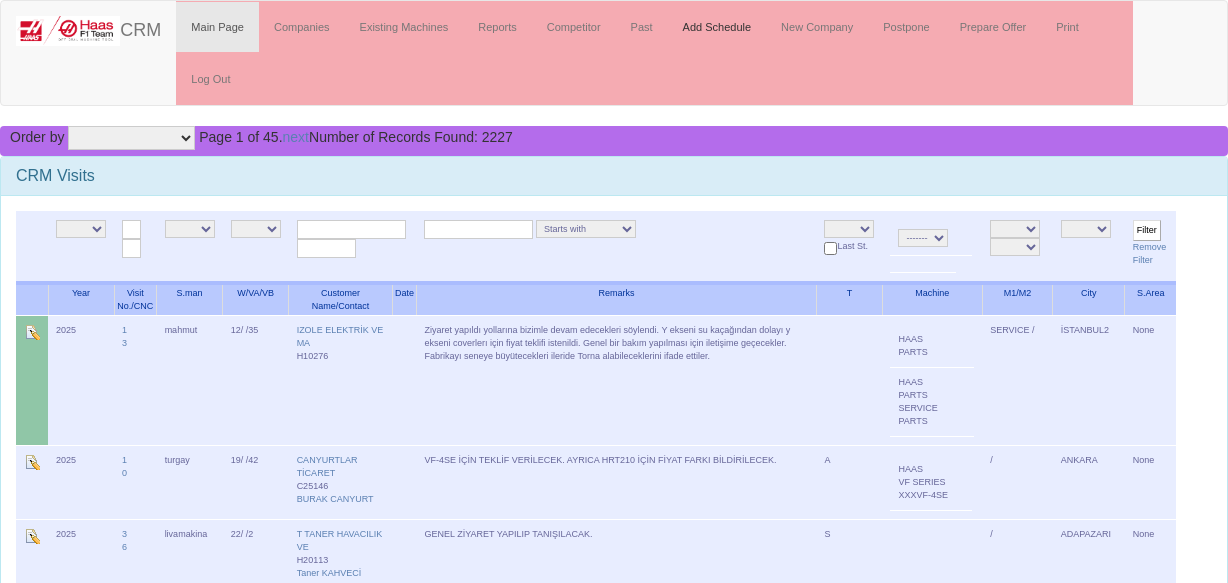 scroll, scrollTop: 0, scrollLeft: 0, axis: both 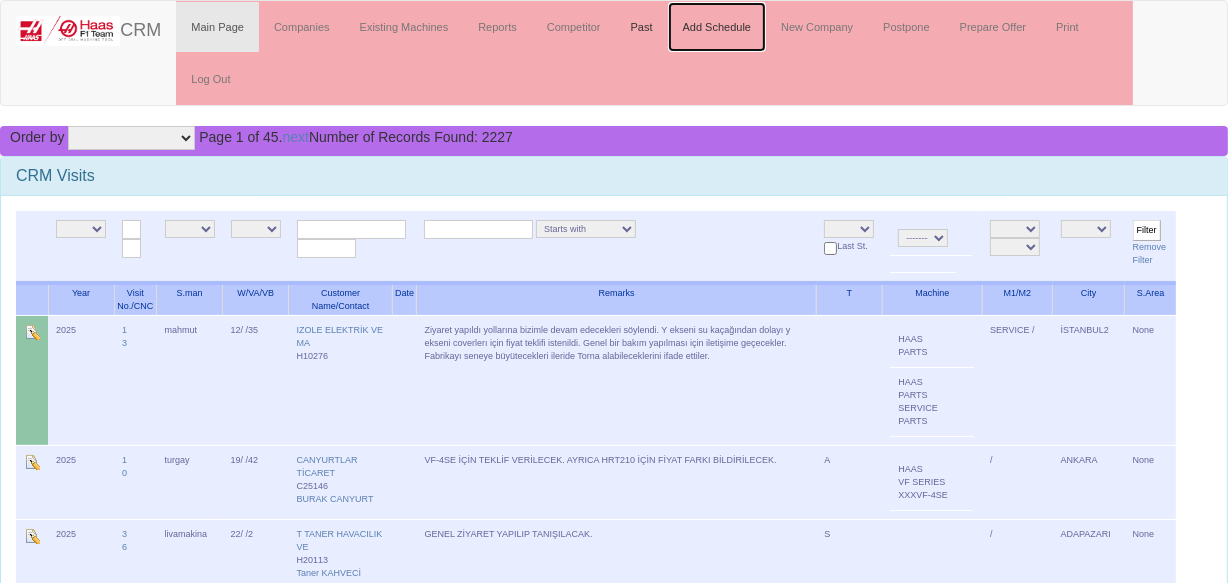 drag, startPoint x: 709, startPoint y: 19, endPoint x: 659, endPoint y: 50, distance: 58.830265 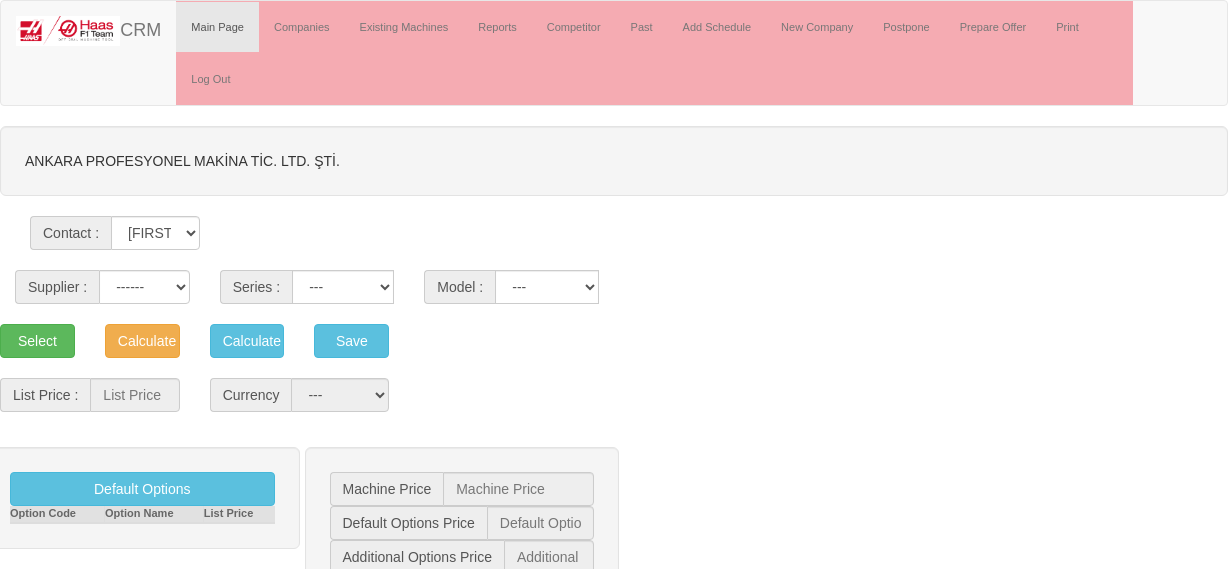 scroll, scrollTop: 0, scrollLeft: 0, axis: both 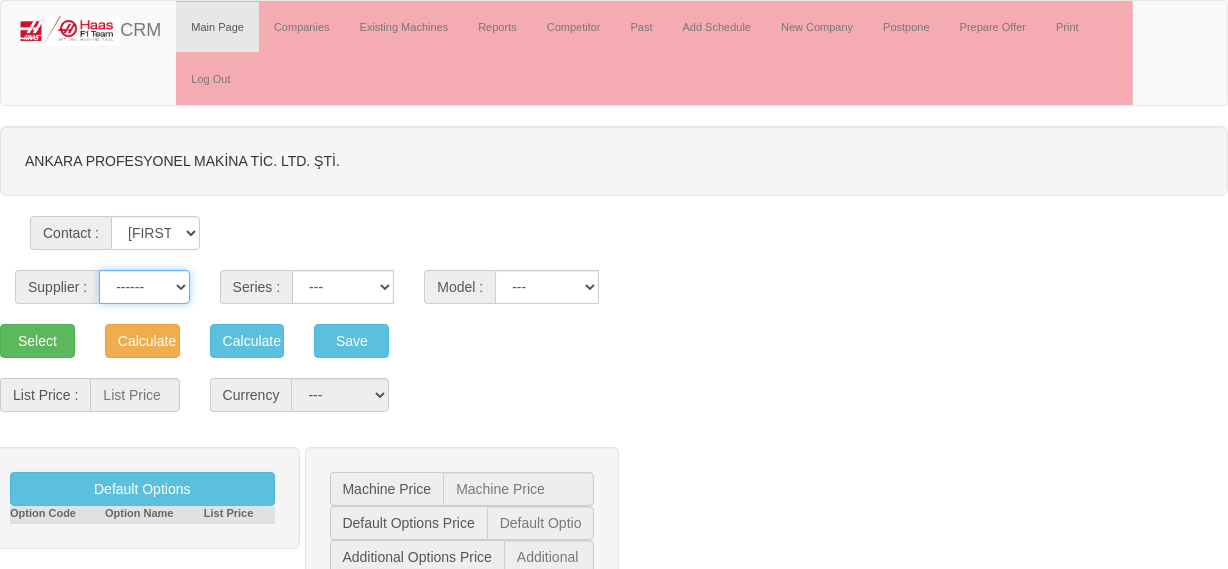 click on "------
HAAS
CANACA" at bounding box center [144, 287] 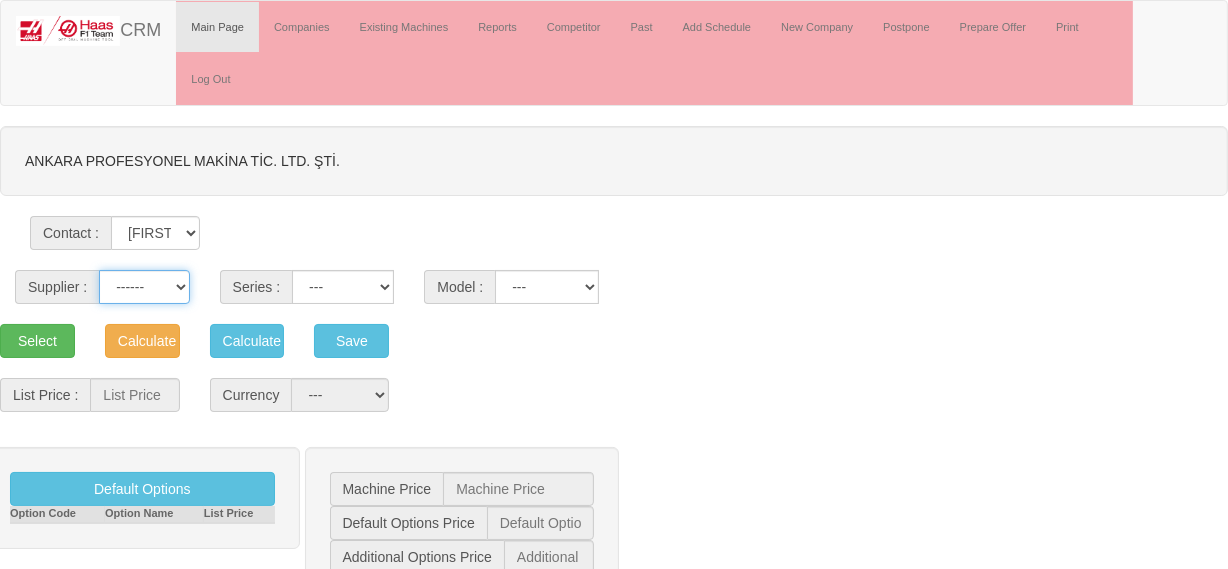 click on "------
HAAS
CANACA" at bounding box center (144, 287) 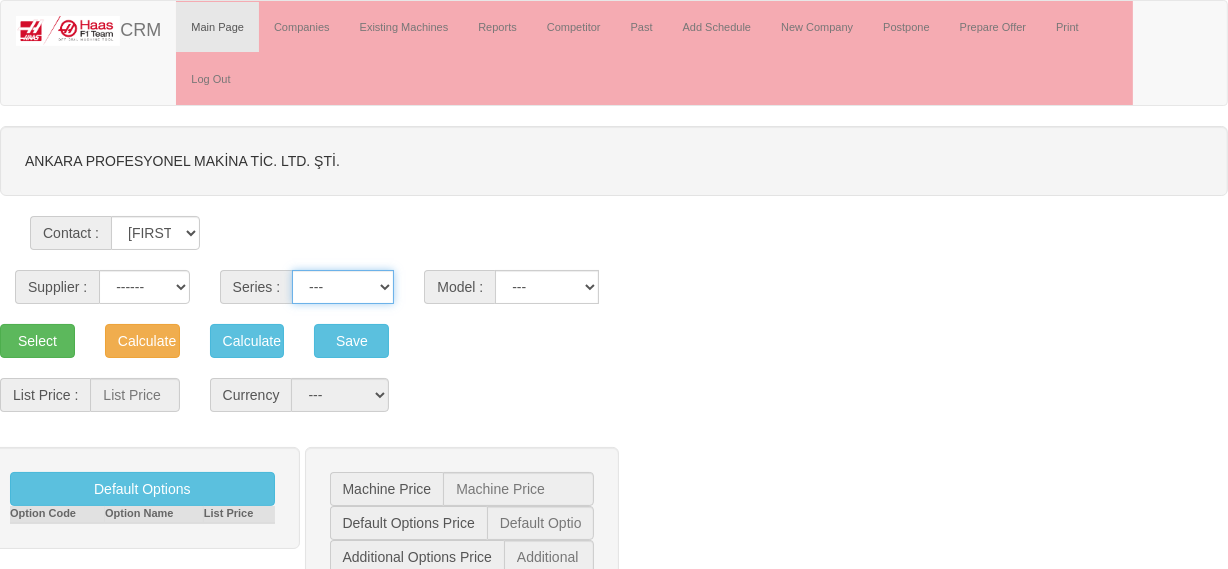click on "---" at bounding box center [343, 287] 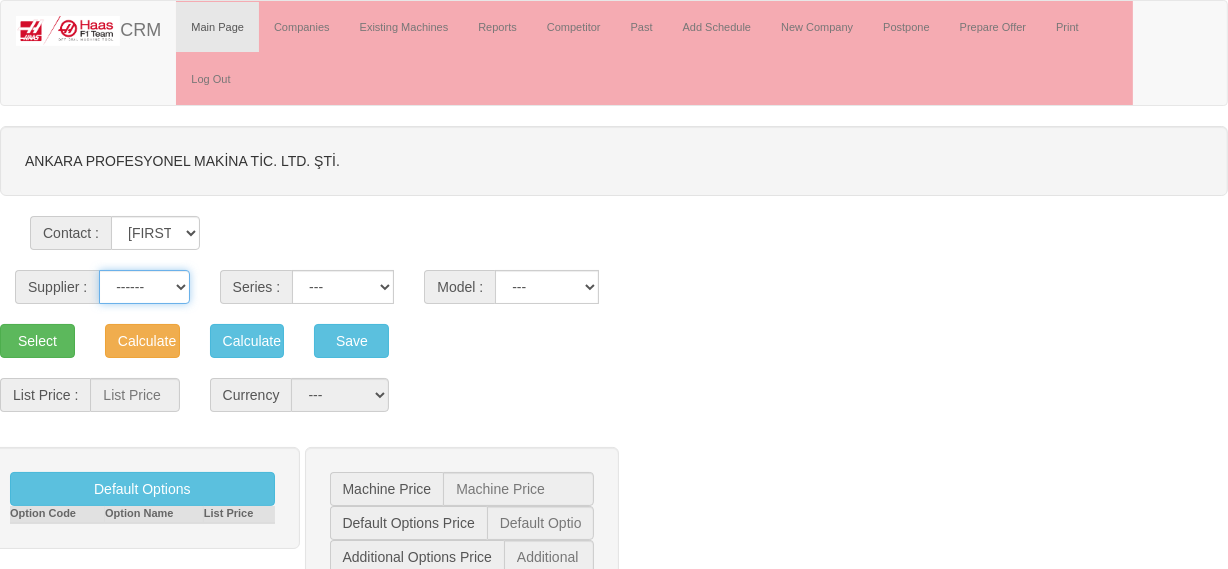 click on "------
HAAS
CANACA" at bounding box center (144, 287) 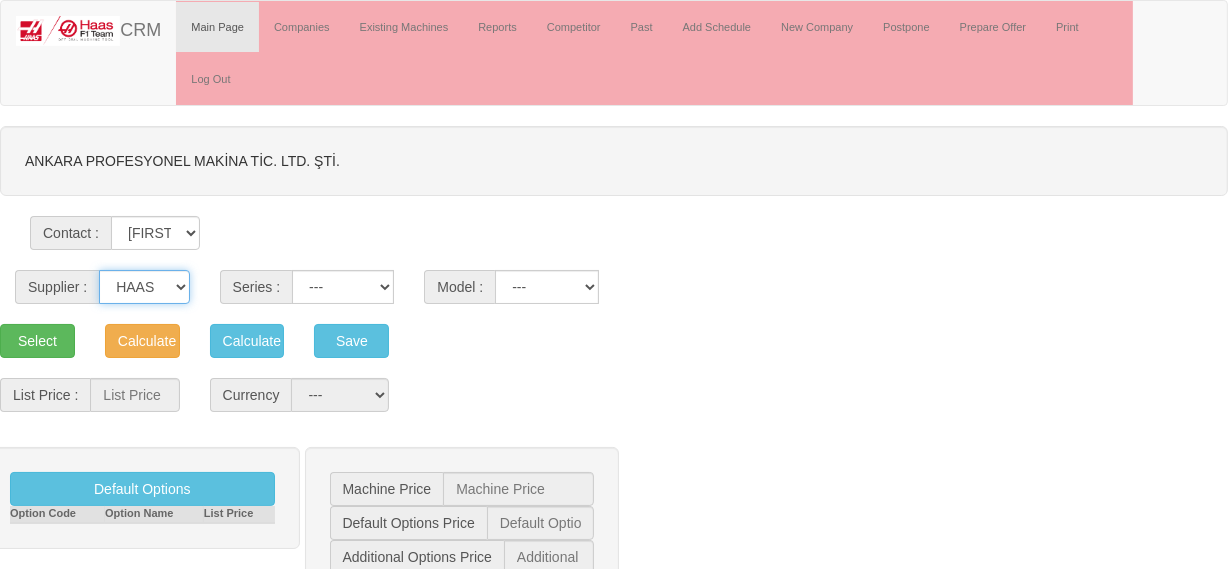 click on "------
HAAS
CANACA" at bounding box center (144, 287) 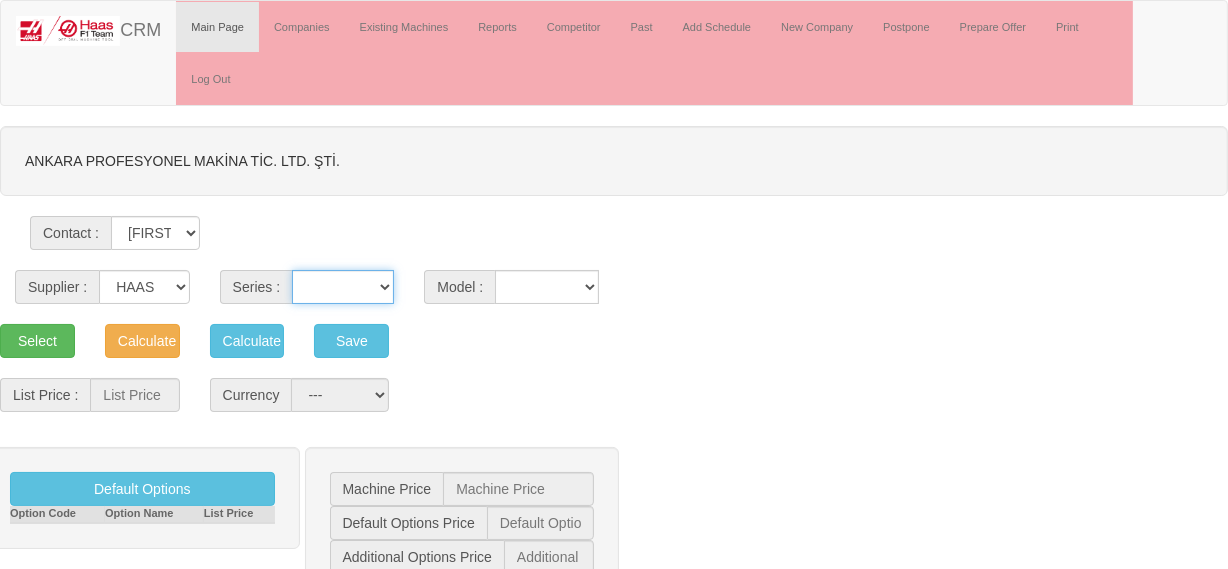 click on "VF SERIES
ST SERIES
UMC
EC SERIES
ADDITIONAL
TM SERIES
MINI SERIES
VM SERIES
VC SERIES
GM SERIES
VR SERIES
GR SERIES
VS SERIES
DC SERIES
TL SERIES
DS SERIES
CL SERIES
PARTS
DT SERIES" at bounding box center [343, 287] 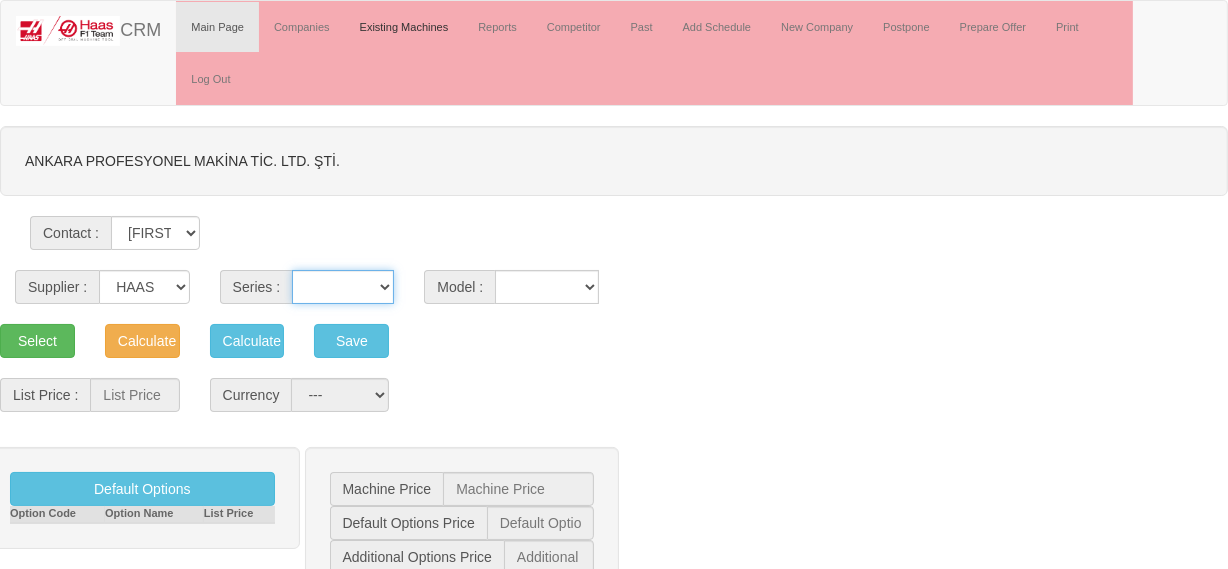 select on "3" 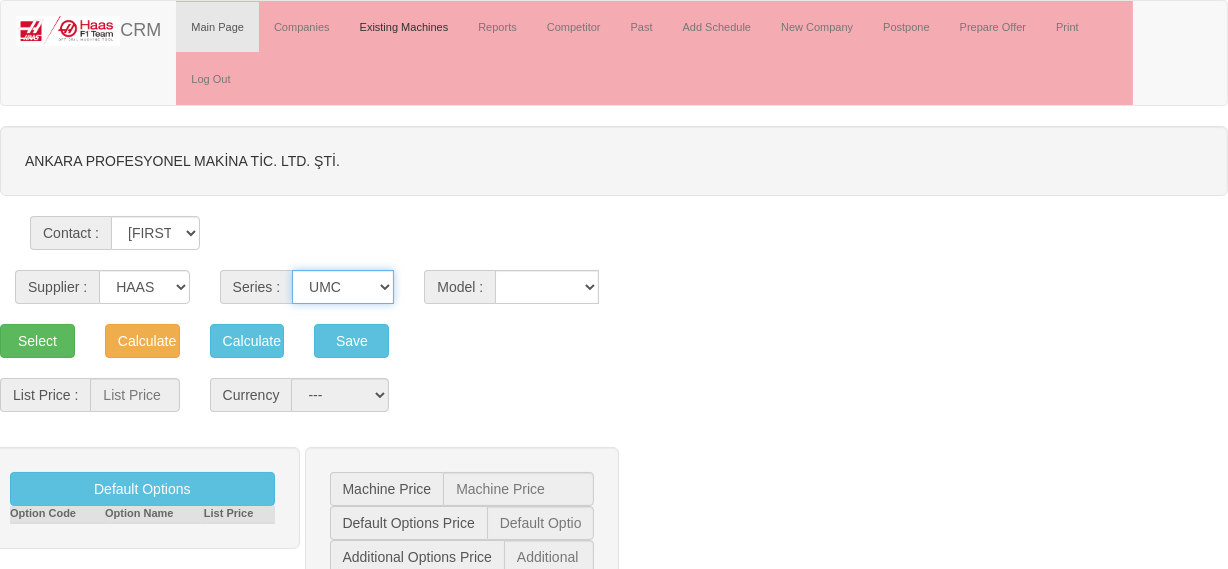 click on "VF SERIES
ST SERIES
UMC
EC SERIES
ADDITIONAL
TM SERIES
MINI SERIES
VM SERIES
VC SERIES
GM SERIES
VR SERIES
GR SERIES
VS SERIES
DC SERIES
TL SERIES
DS SERIES
CL SERIES
PARTS
DT SERIES" at bounding box center [343, 287] 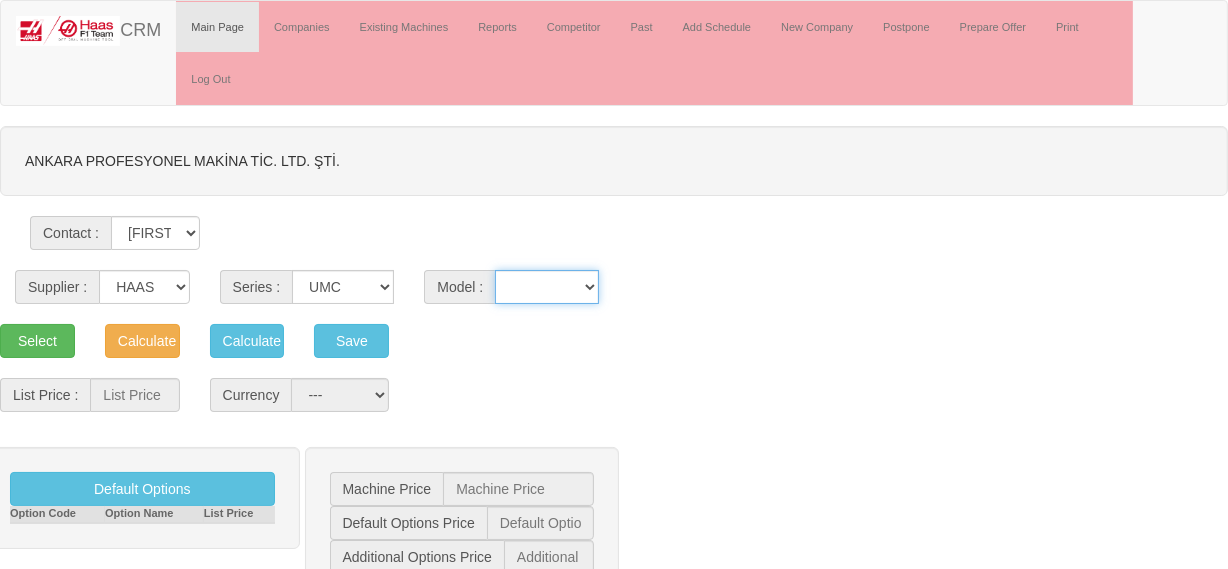 click on "UMC-1000
UMC-1000-P
UMC-1000SS
UMC-1000SS-P
UMC-1250
UMC-1250SS
UMC-1500-DUO
UMC-1500SS-DUO
UMC-350HD-EDU
UMC-400
UMC-400SS
UMC-500
UMC-500SS
UMC-750
UMC-750SS" at bounding box center (547, 287) 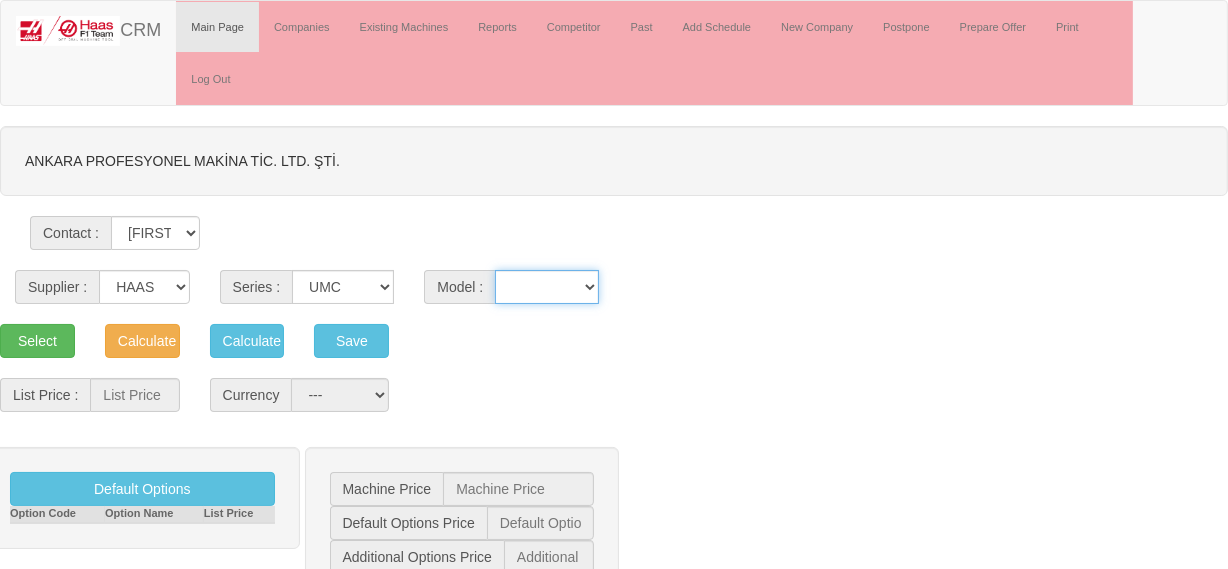 select on "299" 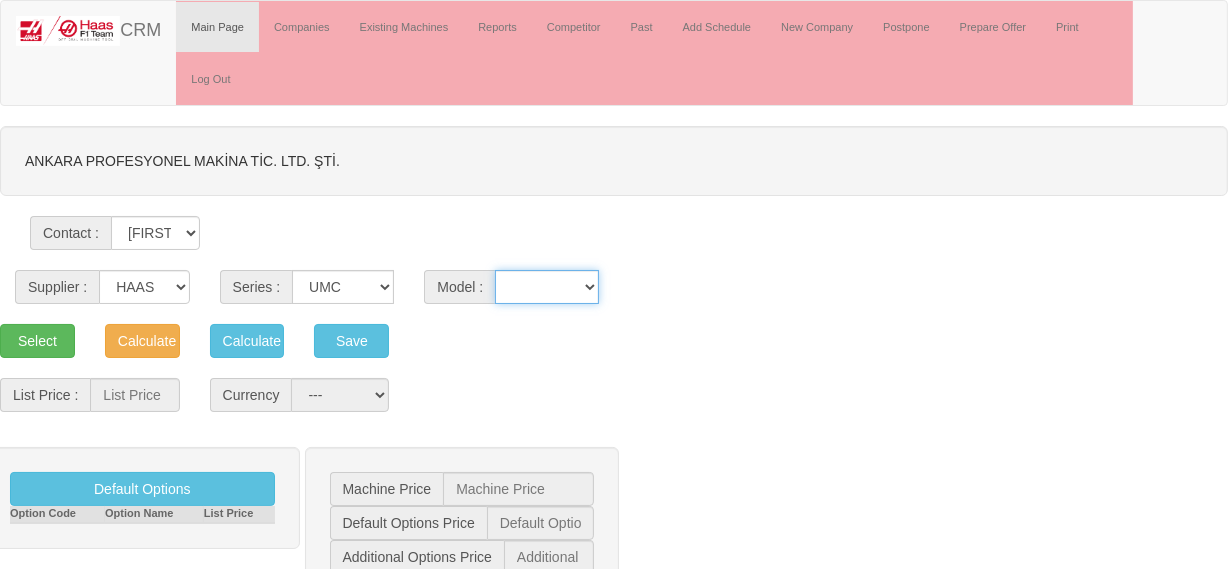 click on "UMC-1000
UMC-1000-P
UMC-1000SS
UMC-1000SS-P
UMC-1250
UMC-1250SS
UMC-1500-DUO
UMC-1500SS-DUO
UMC-350HD-EDU
UMC-400
UMC-400SS
UMC-500
UMC-500SS
UMC-750
UMC-750SS" at bounding box center [547, 287] 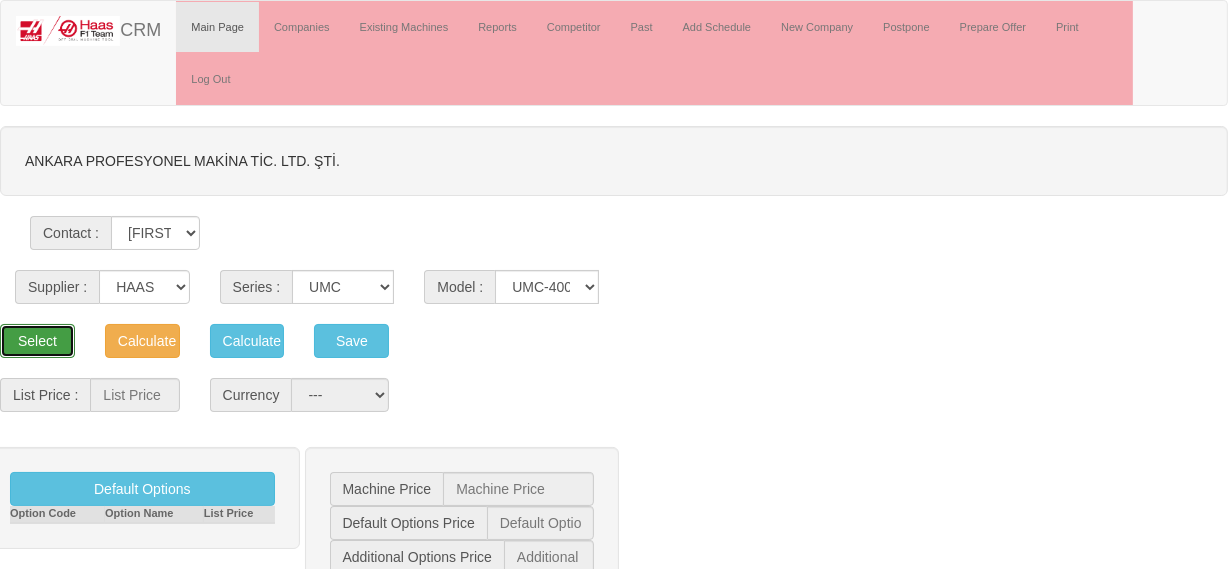click on "Select" at bounding box center (37, 341) 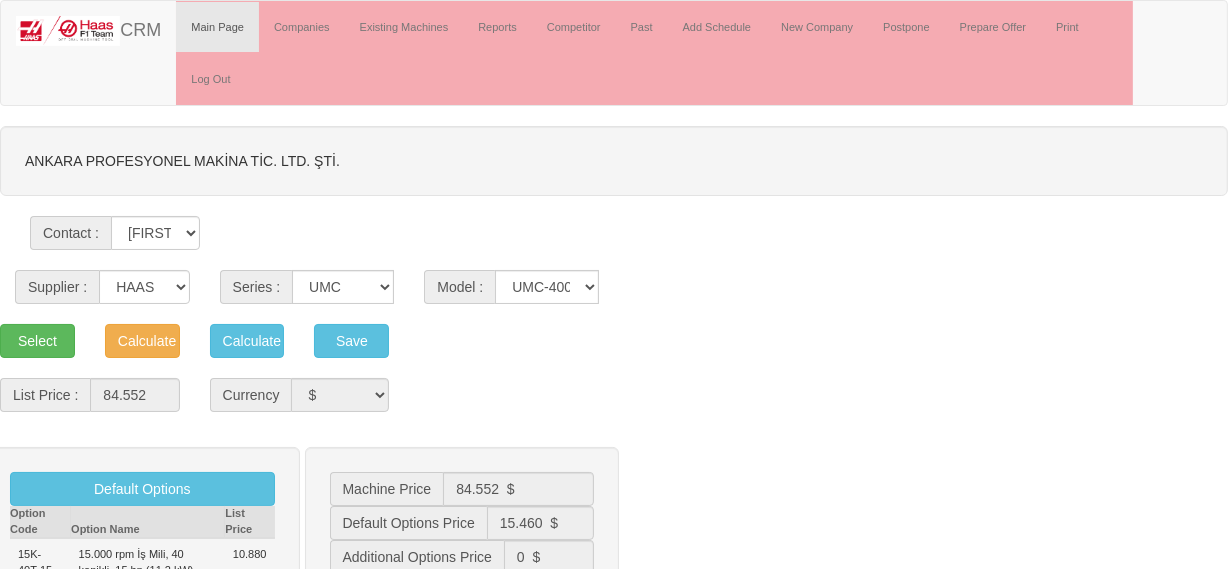 click on "ANKARA PROFESYONEL MAKİNA TİC. LTD. ŞTİ.
Contact :
[FIRST] [LAST]
[FIRST] [LAST]
Supplier :
------
HAAS
CANACA
Series   :
VF SERIES
STSERIES
UMC
ECSERIES
ADDITIONAL
TMseries
MINISERIES
PARTS" at bounding box center [614, 1735] 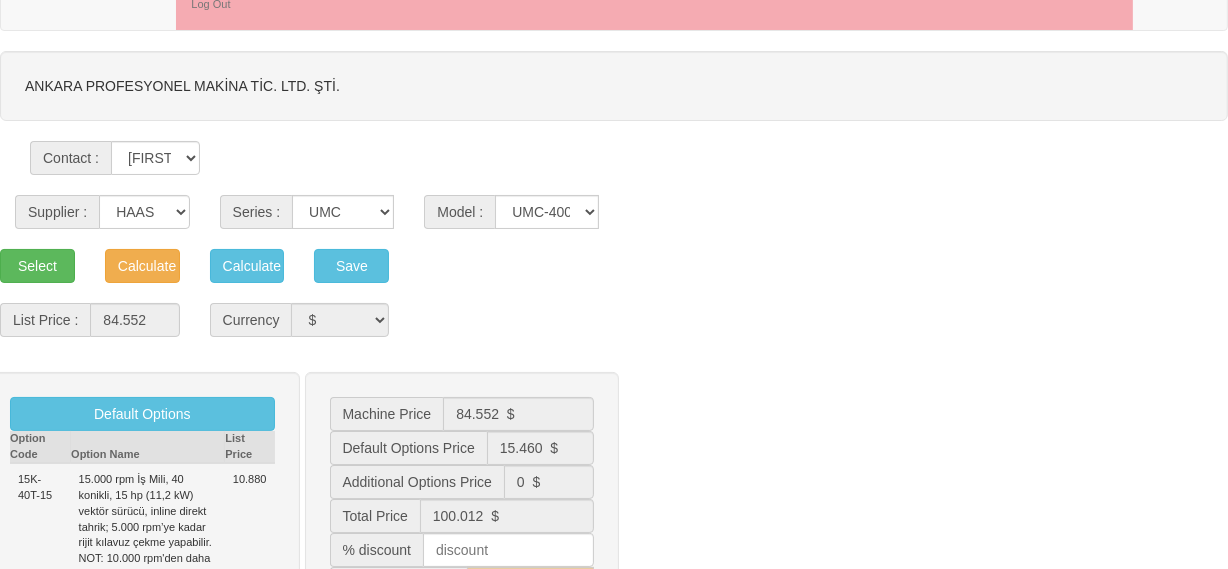 scroll, scrollTop: 363, scrollLeft: 0, axis: vertical 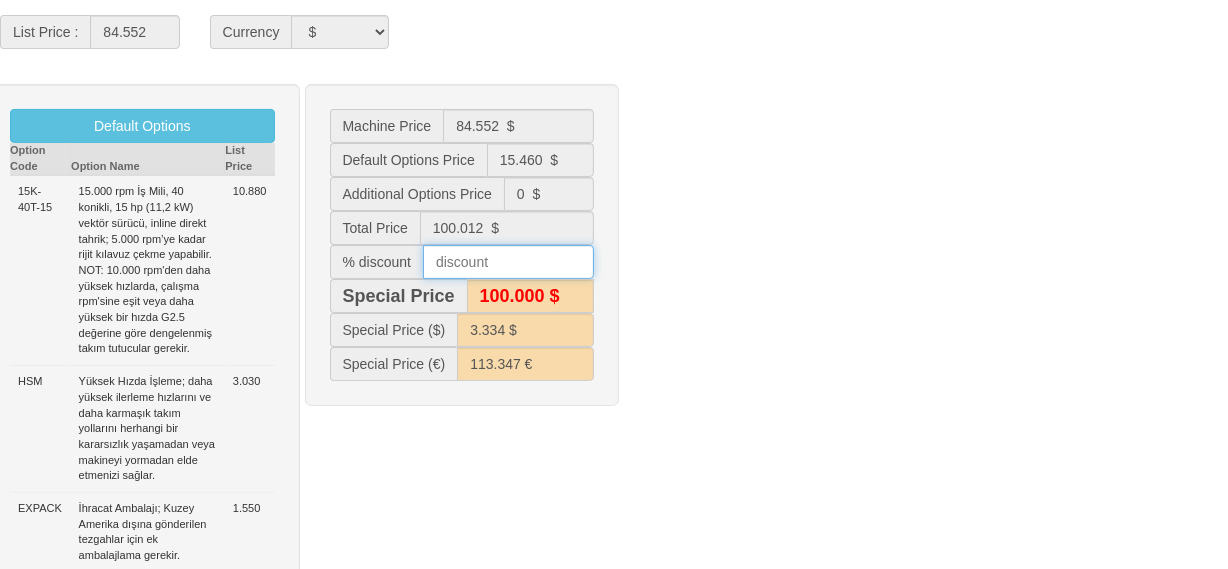click at bounding box center (508, 262) 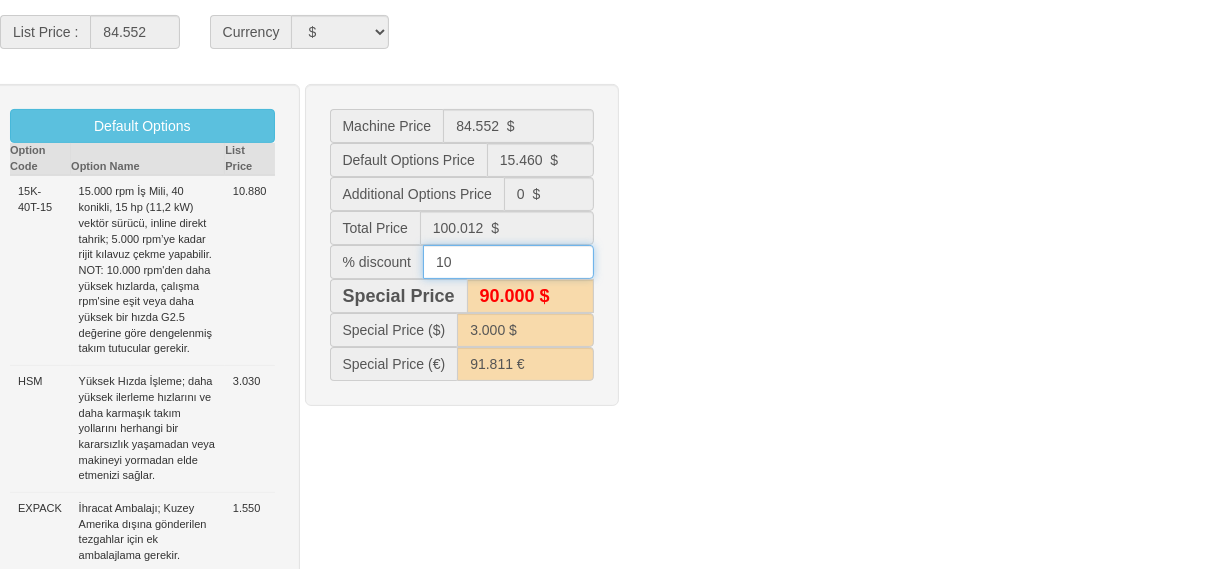 type on "10" 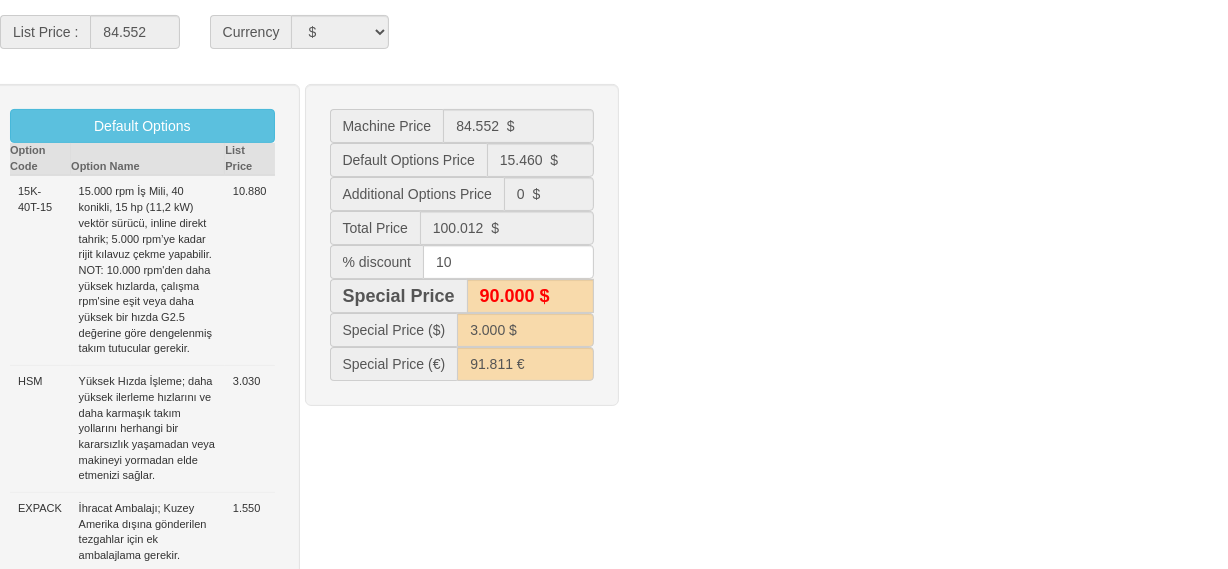 click on "Default Options
Option Code
Option Name
List Price
15K-40T-15 15.000 rpm İş Mili, 40 konikli, 15 hp (11,2 kW) vektör sürücü, inline direkt tahrik; 5.000 rpm’ye kadar rijit kılavuz çekme yapabilir. NOT: 10.000 rpm'den daha yüksek hızlarda, çalışma rpm'sine eşit veya daha yüksek bir hızda G2.5 değerine göre dengelenmiş takım tutucular gerekir. 10.880  HSM Yüksek Hızda İşleme; daha yüksek ilerleme hızlarını ve daha karmaşık takım yollarını herhangi bir kararsızlık yaşamadan veya makineyi yormadan elde etmenizi sağlar. 3.030  EXPACK İhracat Ambalajı; Kuzey Amerika dışına gönderilen tezgahlar için ek ambalajlama gerekir. 1.550
Machine Price
84.552  $
15.460  $" at bounding box center (614, 351) 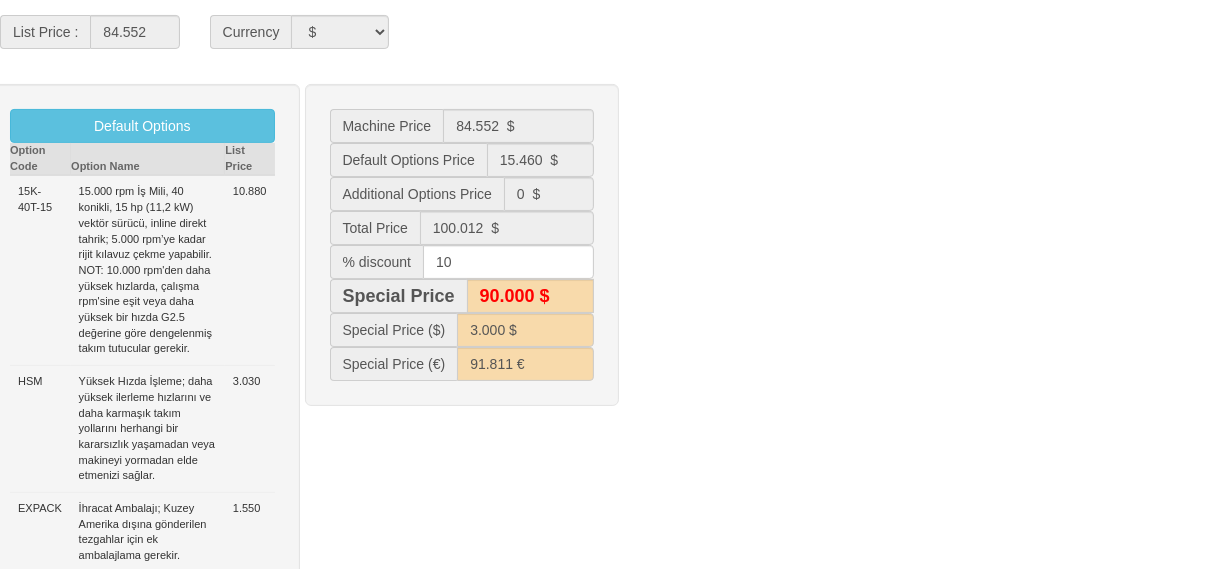drag, startPoint x: 984, startPoint y: 247, endPoint x: 960, endPoint y: 229, distance: 30 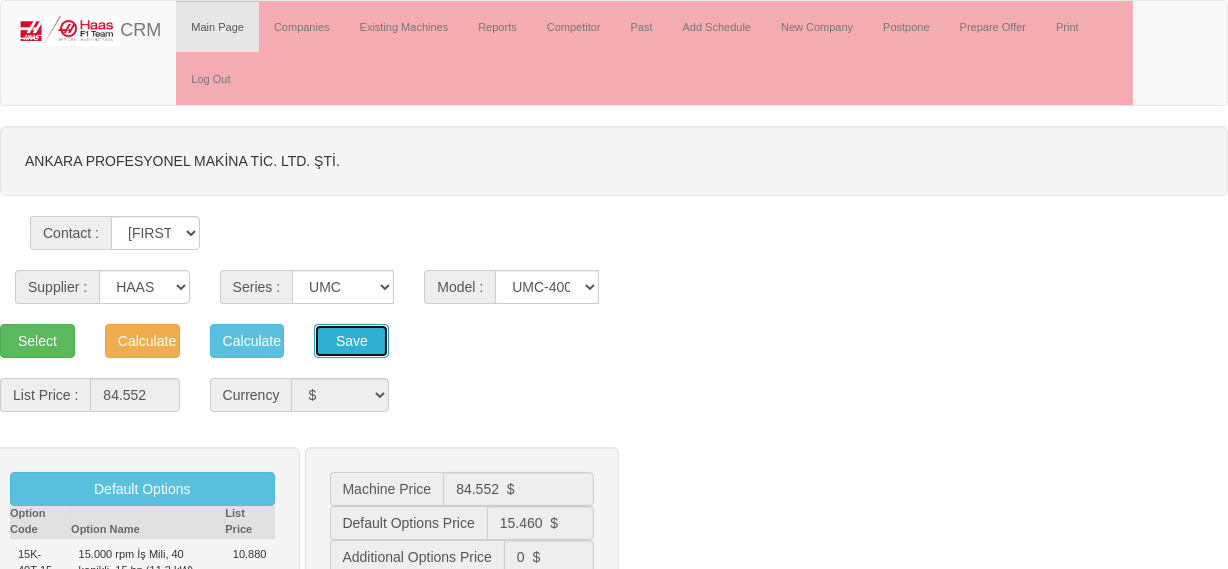 drag, startPoint x: 375, startPoint y: 330, endPoint x: 381, endPoint y: 314, distance: 17.088007 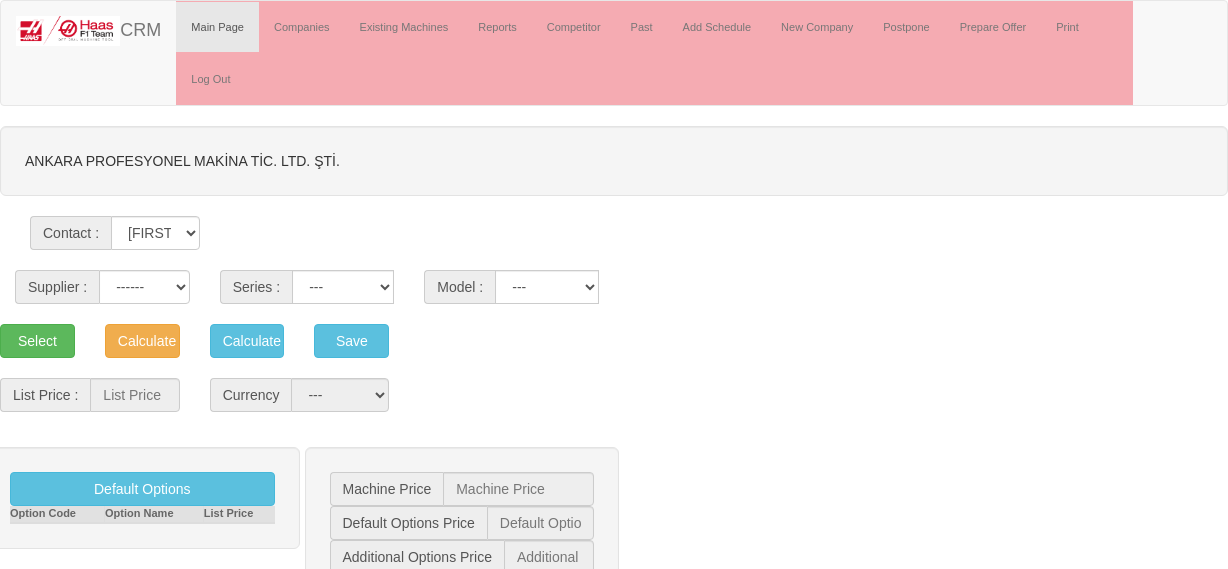 scroll, scrollTop: 0, scrollLeft: 0, axis: both 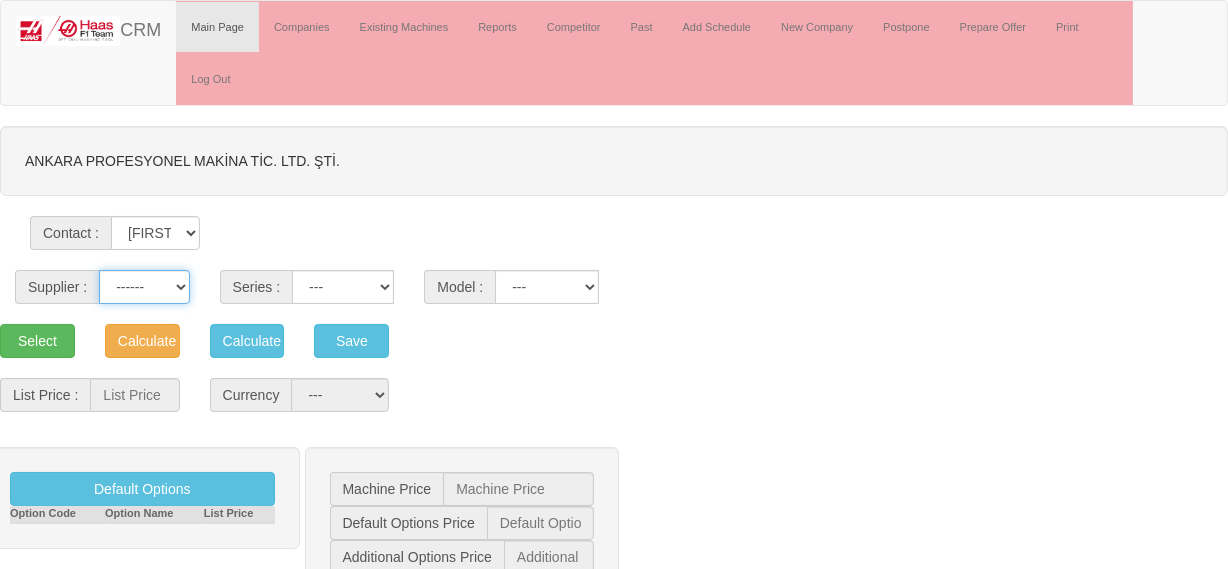 click on "------
HAAS
CANACA" at bounding box center (144, 287) 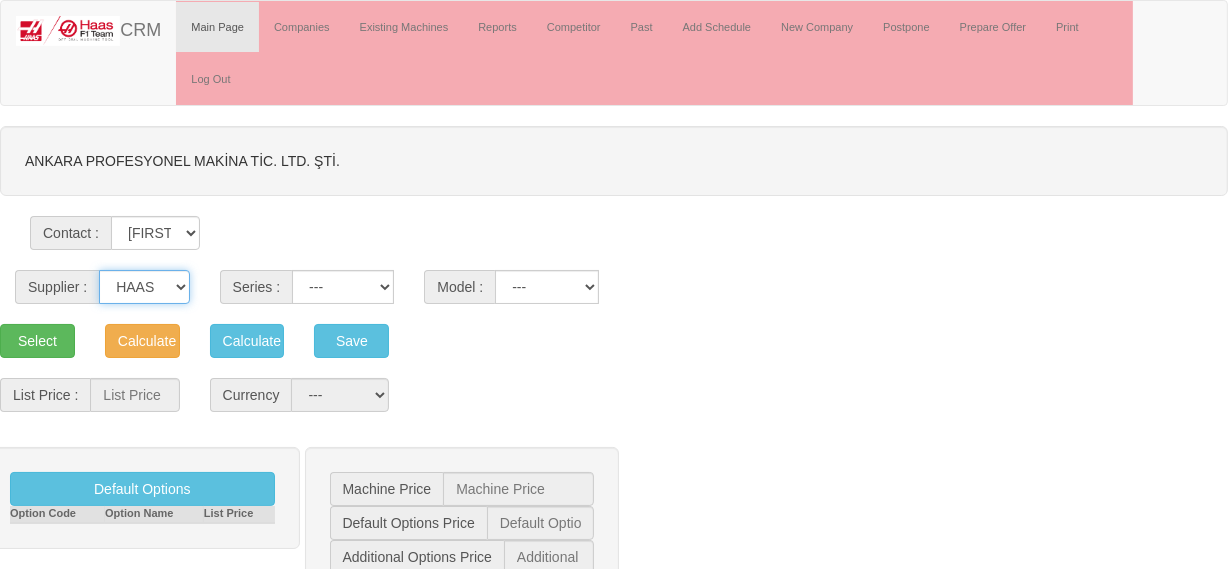 click on "------
HAAS
CANACA" at bounding box center (144, 287) 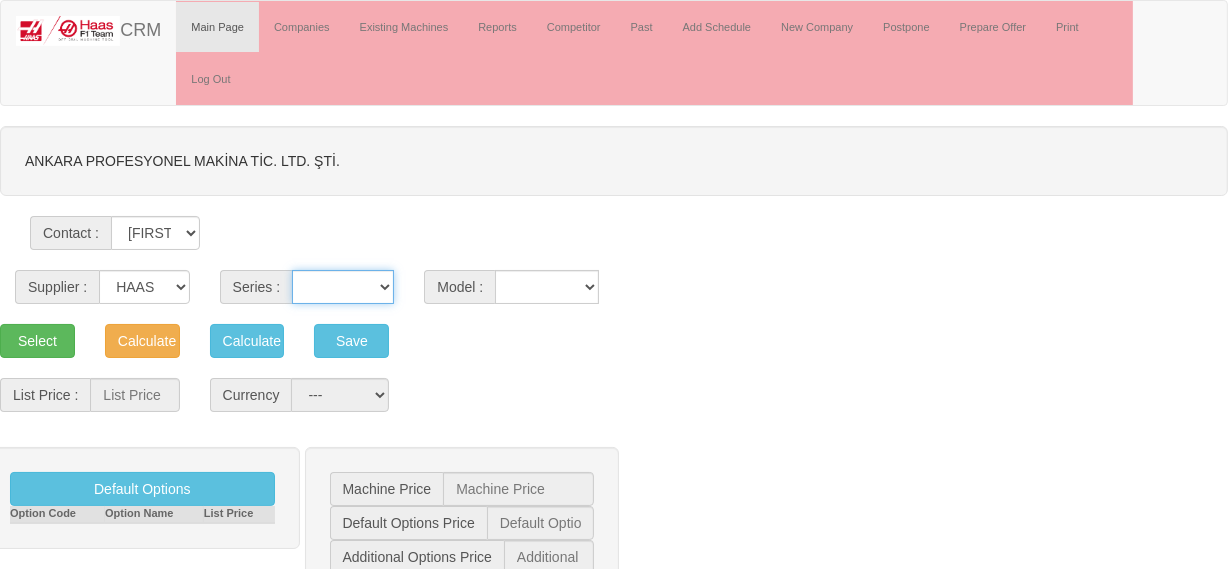 drag, startPoint x: 301, startPoint y: 290, endPoint x: 311, endPoint y: 280, distance: 14.142136 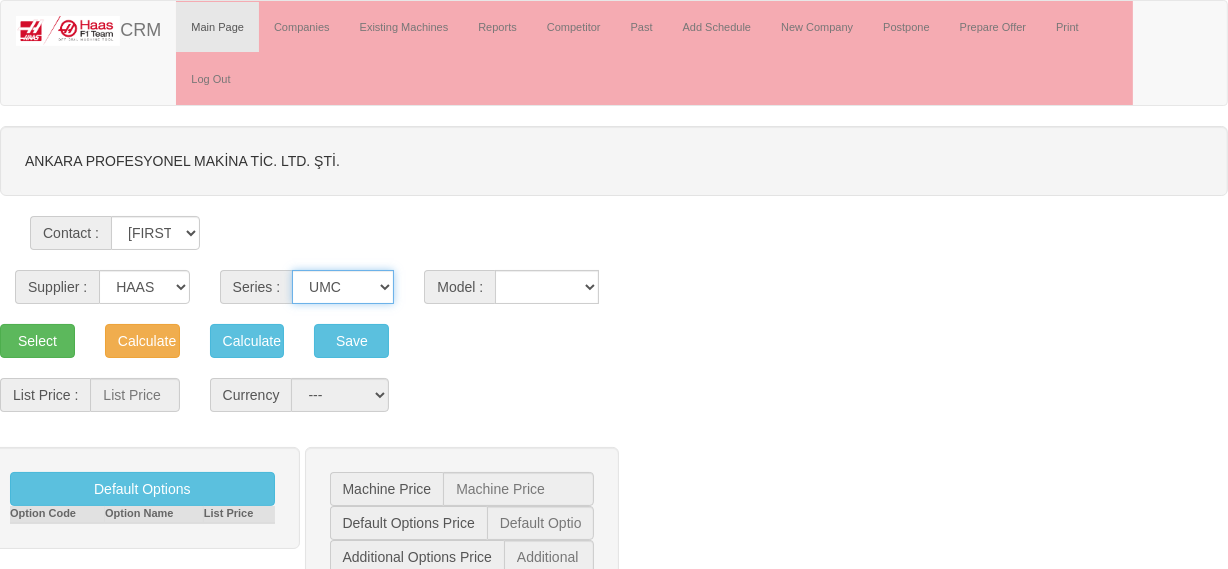 click on "VF SERIES
ST SERIES
UMC
EC SERIES
ADDITIONAL
TM SERIES
MINI SERIES
VM SERIES
VC SERIES
GM SERIES
VR SERIES
GR SERIES
VS SERIES
DC SERIES
TL SERIES
DS SERIES
CL SERIES
PARTS
DT SERIES" at bounding box center [343, 287] 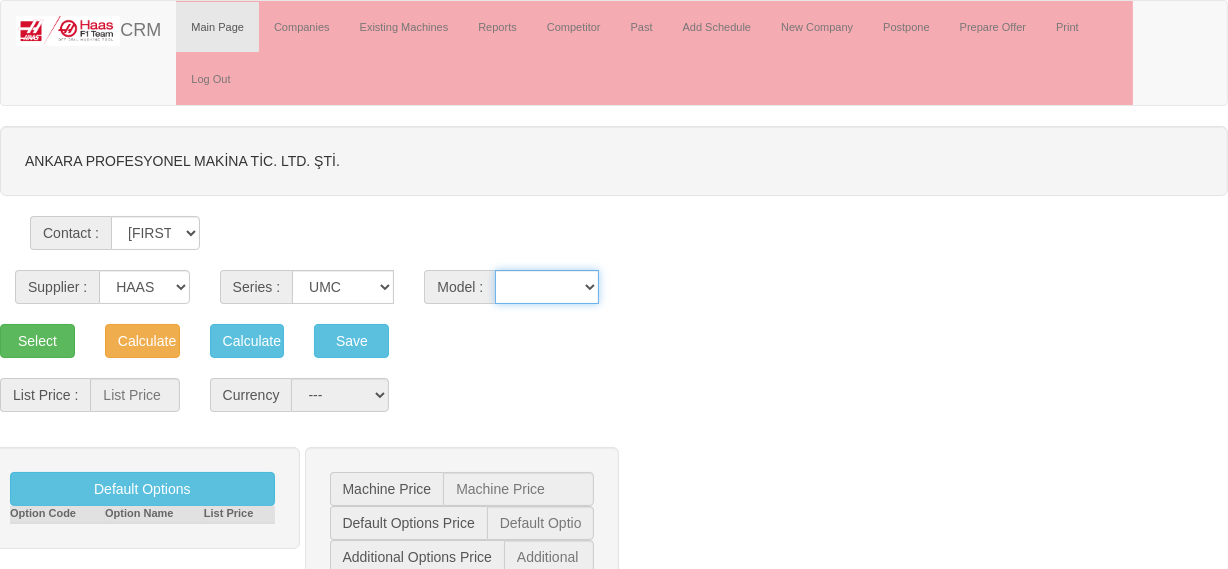 click on "UMC-1000
UMC-1000-P
UMC-1000SS
UMC-1000SS-P
UMC-1250
UMC-1250SS
UMC-1500-DUO
UMC-1500SS-DUO
UMC-350HD-EDU
UMC-400
UMC-400SS
UMC-500
UMC-500SS
UMC-750
UMC-750SS" at bounding box center [547, 287] 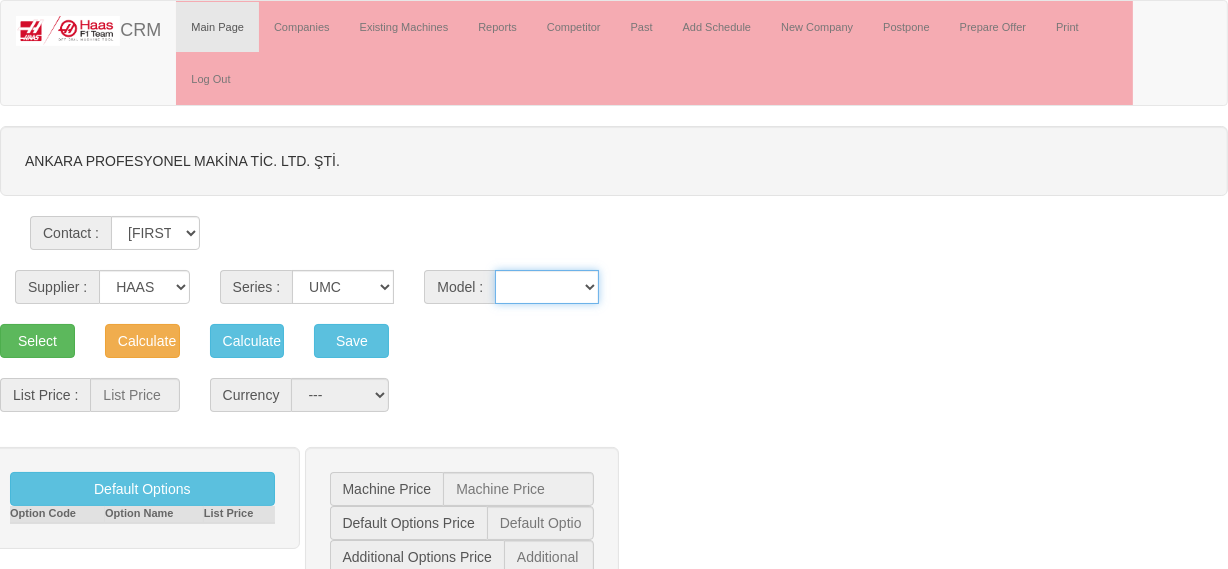 select on "175" 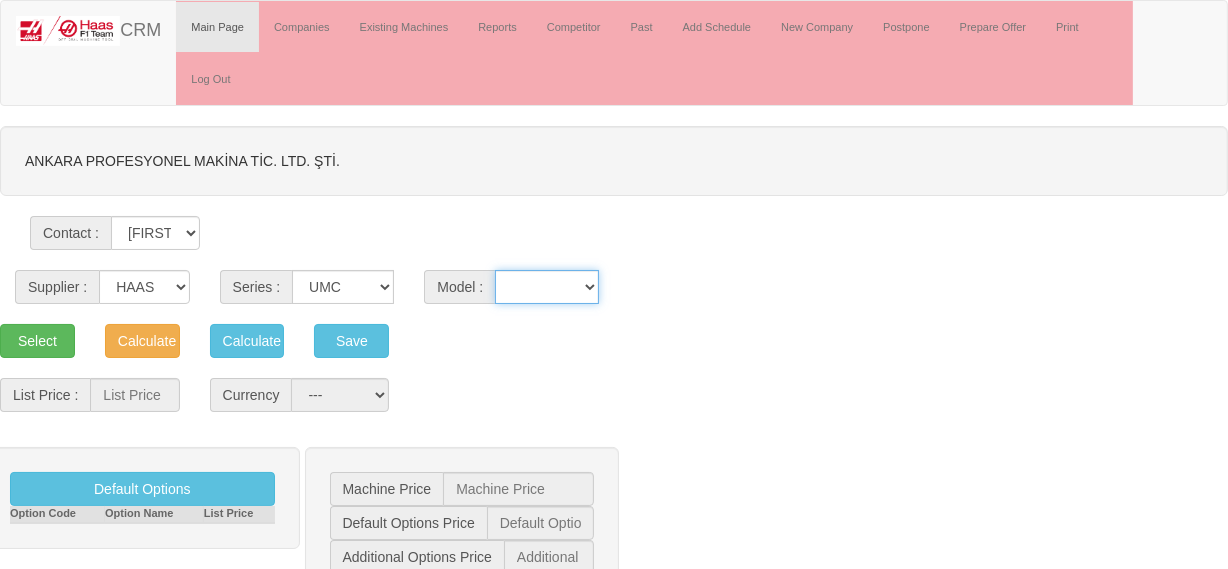 click on "UMC-1000
UMC-1000-P
UMC-1000SS
UMC-1000SS-P
UMC-1250
UMC-1250SS
UMC-1500-DUO
UMC-1500SS-DUO
UMC-350HD-EDU
UMC-400
UMC-400SS
UMC-500
UMC-500SS
UMC-750
UMC-750SS" at bounding box center (547, 287) 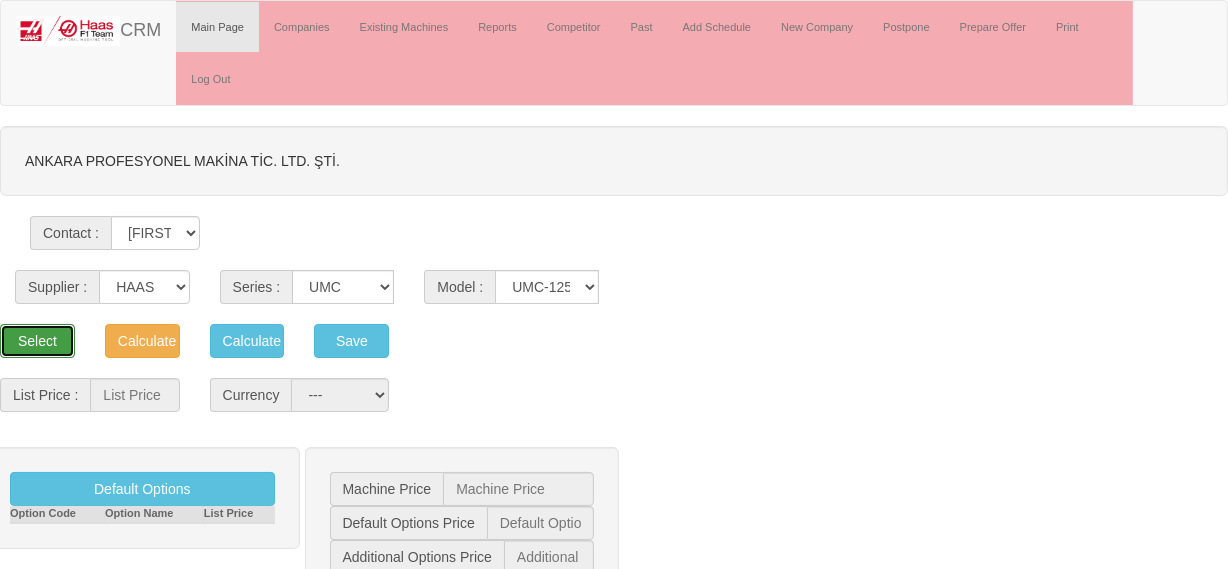 drag, startPoint x: 46, startPoint y: 331, endPoint x: 547, endPoint y: 373, distance: 502.7574 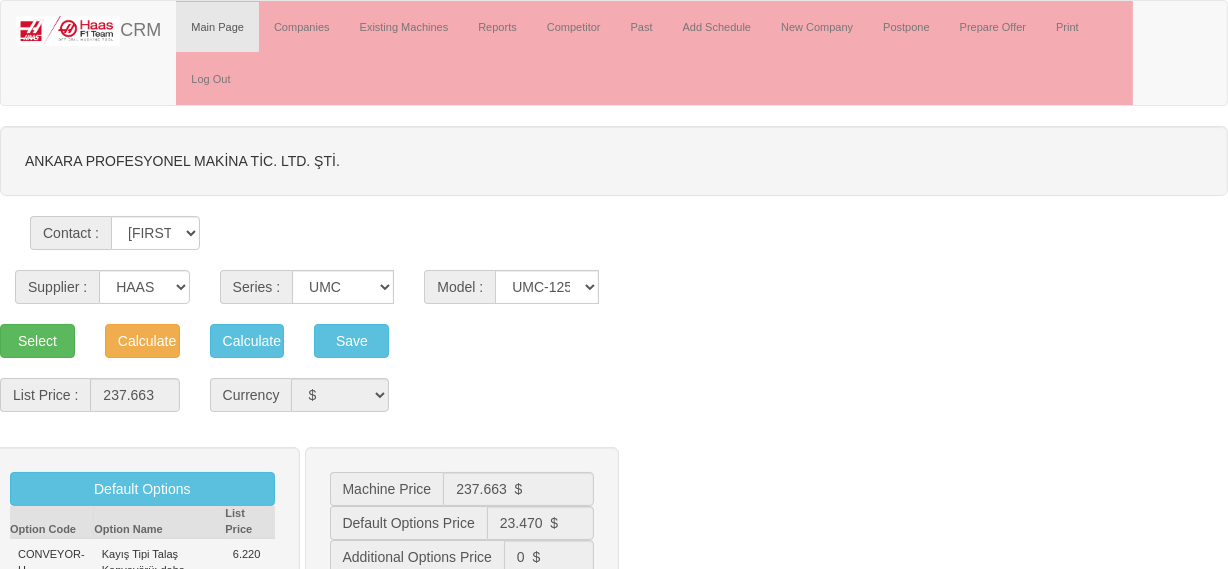 click on "ANKARA PROFESYONEL MAKİNA TİC. LTD. ŞTİ.
Contact :
[FIRST] [LAST]
[FIRST] [LAST]
Supplier :
------
HAAS
CANACA
Series   :
VF SERIES
STSERIES
UMC
ECSERIES
ADDITIONAL
TMseries
MINISERIES
PARTS" at bounding box center [614, 2849] 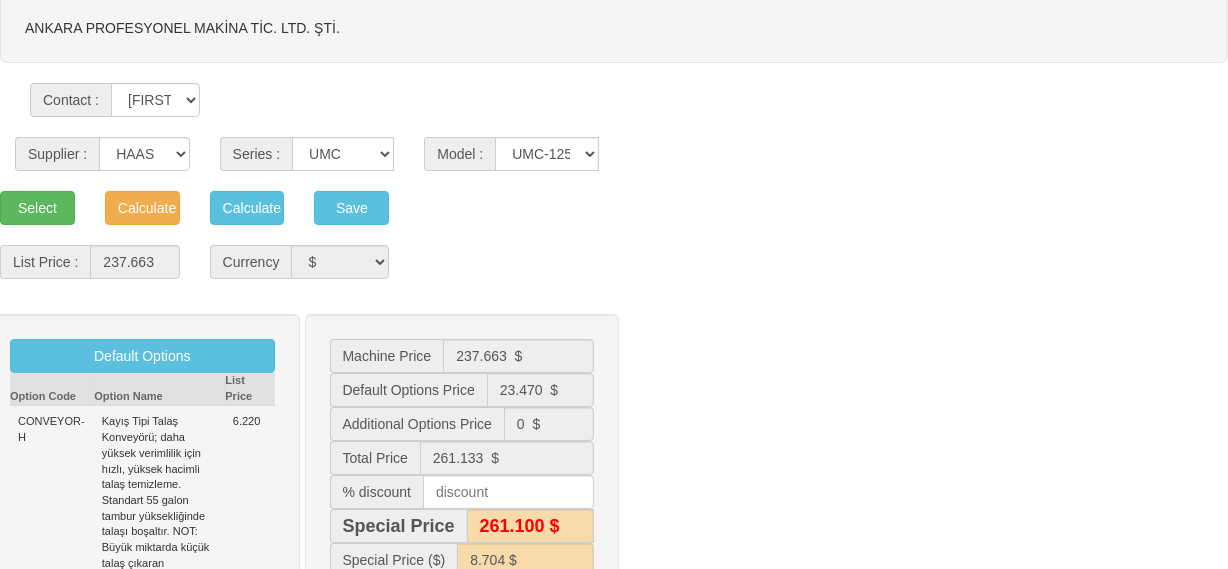scroll, scrollTop: 272, scrollLeft: 0, axis: vertical 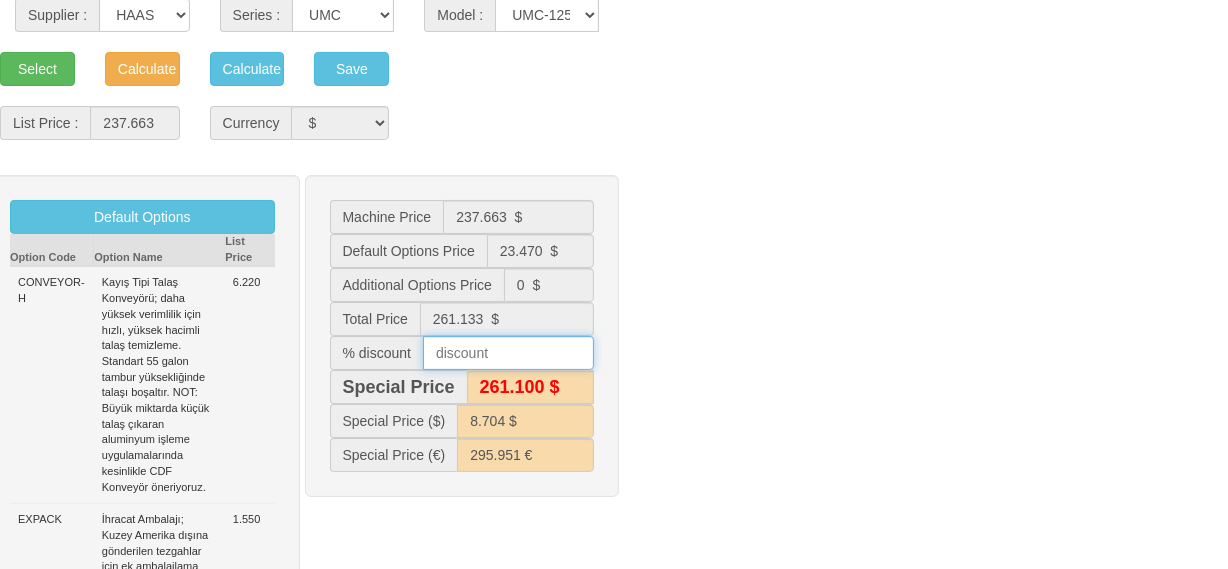 drag, startPoint x: 520, startPoint y: 344, endPoint x: 559, endPoint y: 338, distance: 39.45884 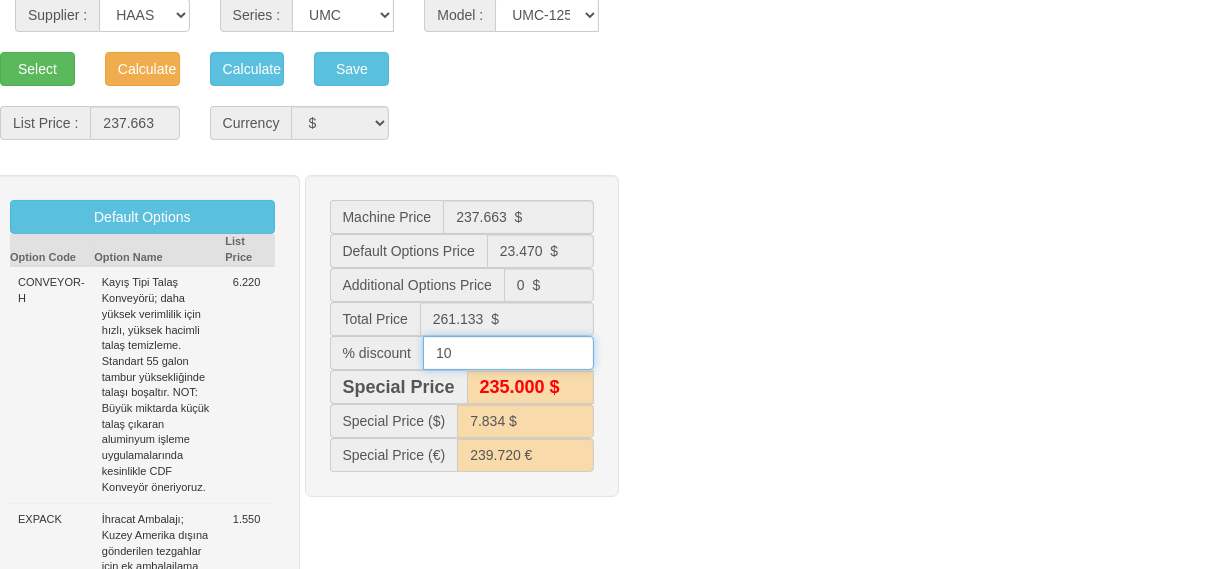 type on "10" 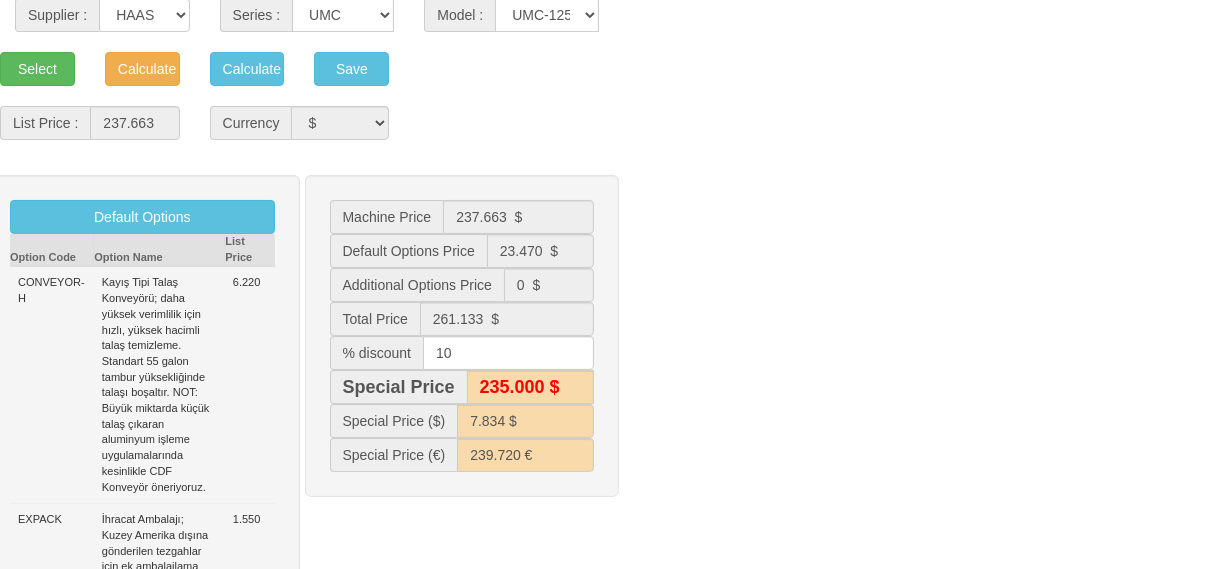 click on "Default Options
Option Code
Option Name
List Price
CONVEYOR-H Kayış Tipi Talaş Konveyörü; daha yüksek verimlilik için hızlı, yüksek hacimli talaş temizleme. Standart 55 galon tambur yüksekliğinde talaşı boşaltır. NOT: Büyük miktarda küçük talaş çıkaran aluminyum işleme uygulamalarında kesinlikle CDF Konveyör öneriyoruz. 6.220  EXPACK İhracat Ambalajı; Kuzey Amerika dışına gönderilen tezgahlar için ek ambalajlama gerekir. 1.550  HSM Yüksek Hızda İşleme; daha yüksek ilerleme hızlarını ve daha karmaşık takım yollarını herhangi bir kararsızlık yaşamadan veya makineyi yormadan elde etmenizi sağlar. 3.030  ANCHORING KIT Makine Ankrajlama Kiti; sabitleme kelepçeleri, araç gereç, boru fırçası, 5/8" darbeli matkap ucu ve makine ankrajlama şablonu. 620  15K-40T-IN 12.050
10" at bounding box center (614, 639) 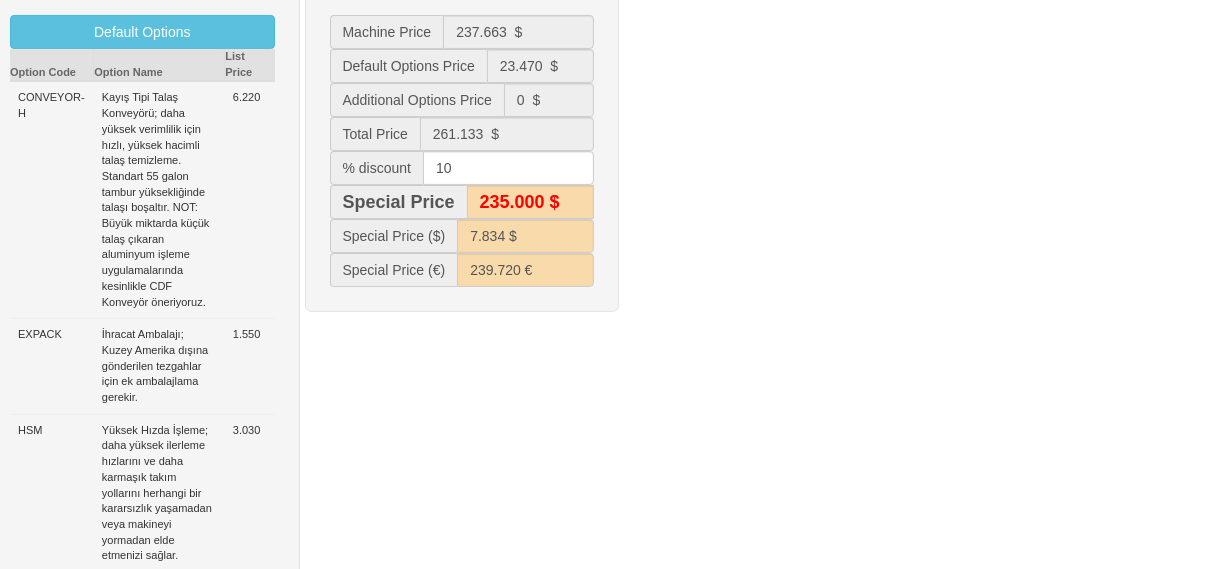 scroll, scrollTop: 181, scrollLeft: 0, axis: vertical 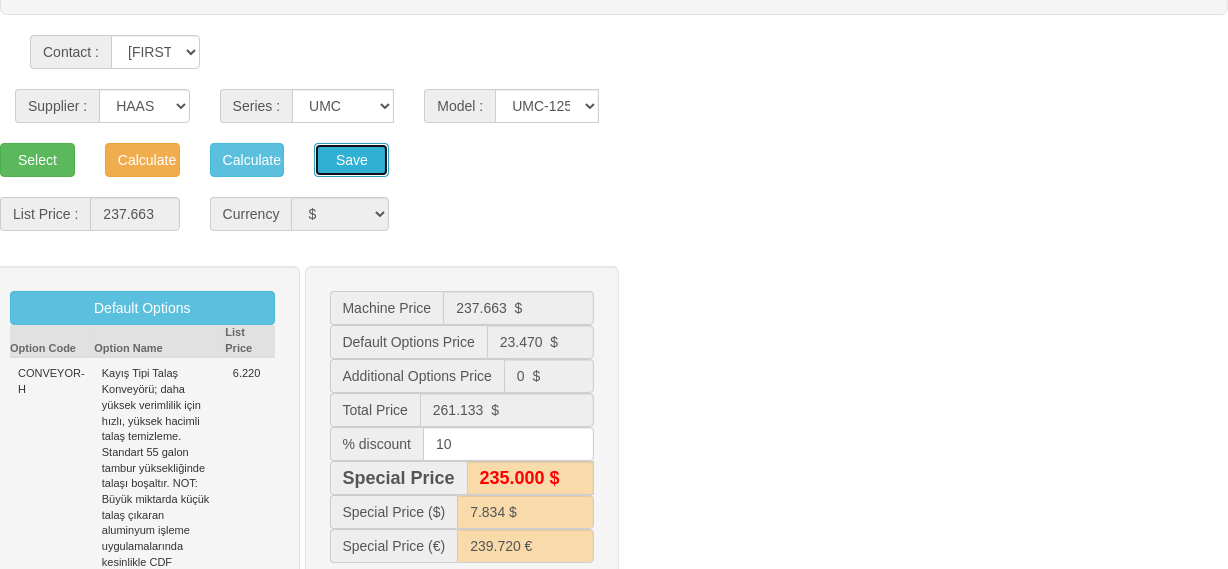 click on "Save" at bounding box center (247, 160) 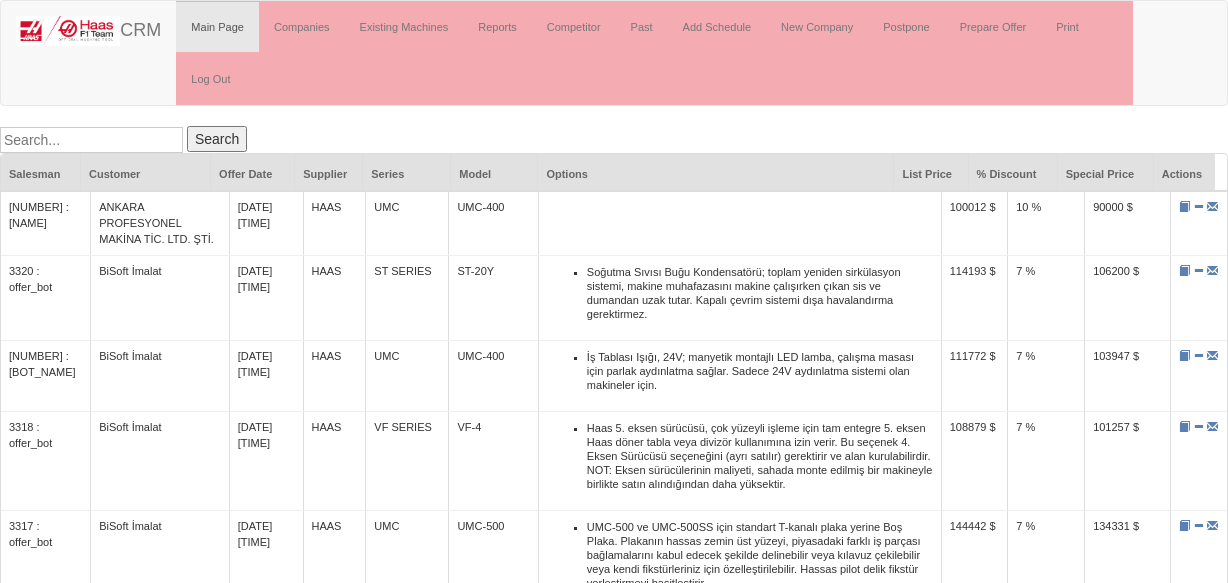 scroll, scrollTop: 0, scrollLeft: 0, axis: both 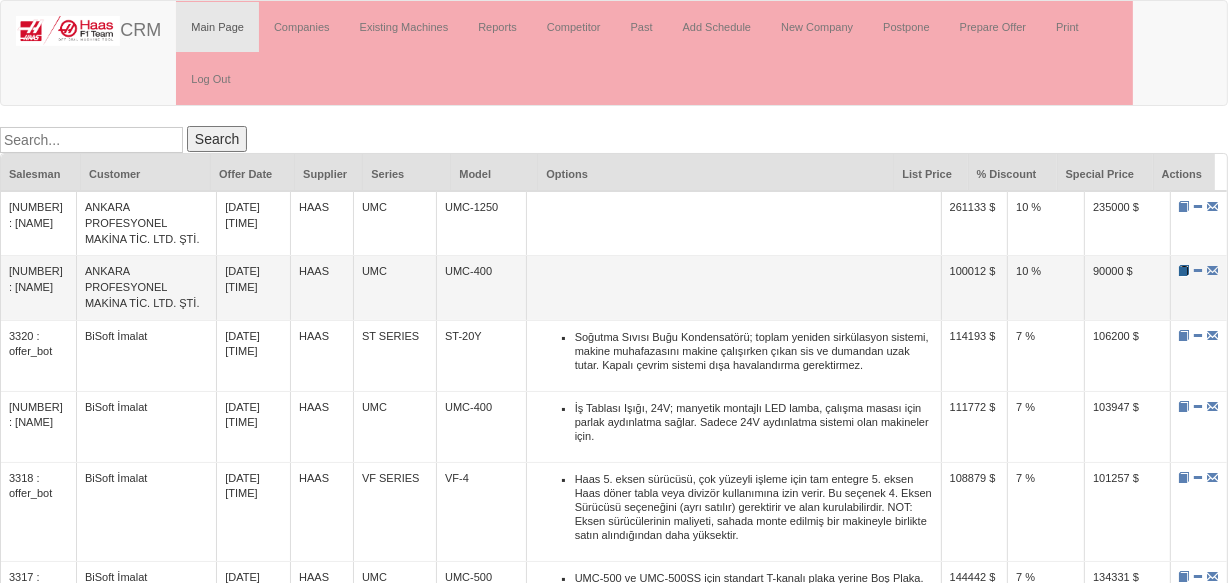 click at bounding box center [1184, 270] 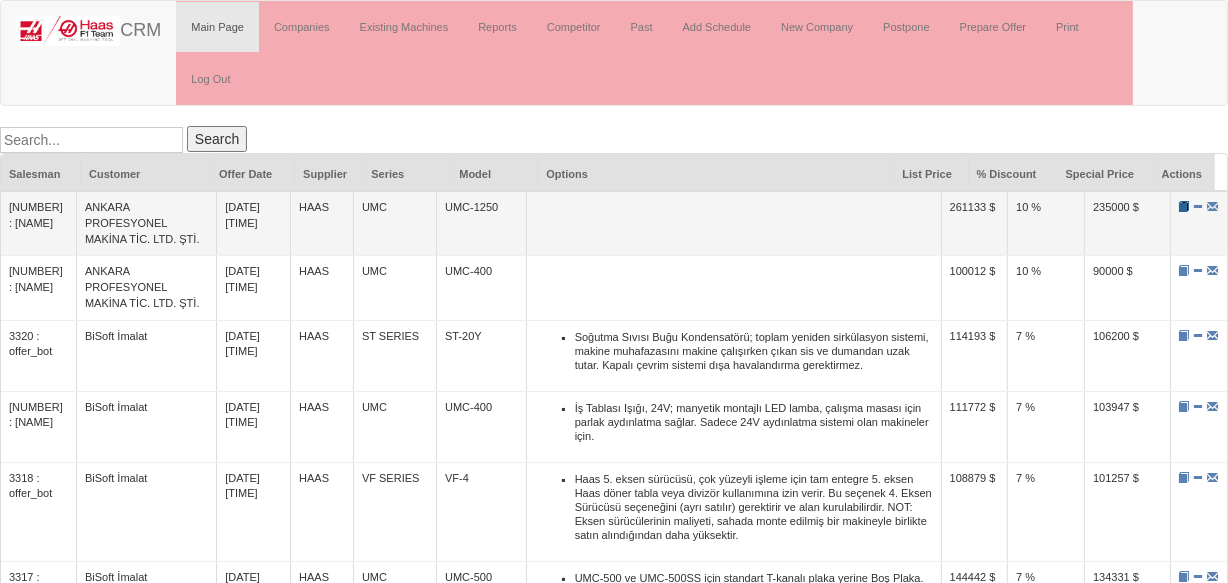 click at bounding box center [1184, 206] 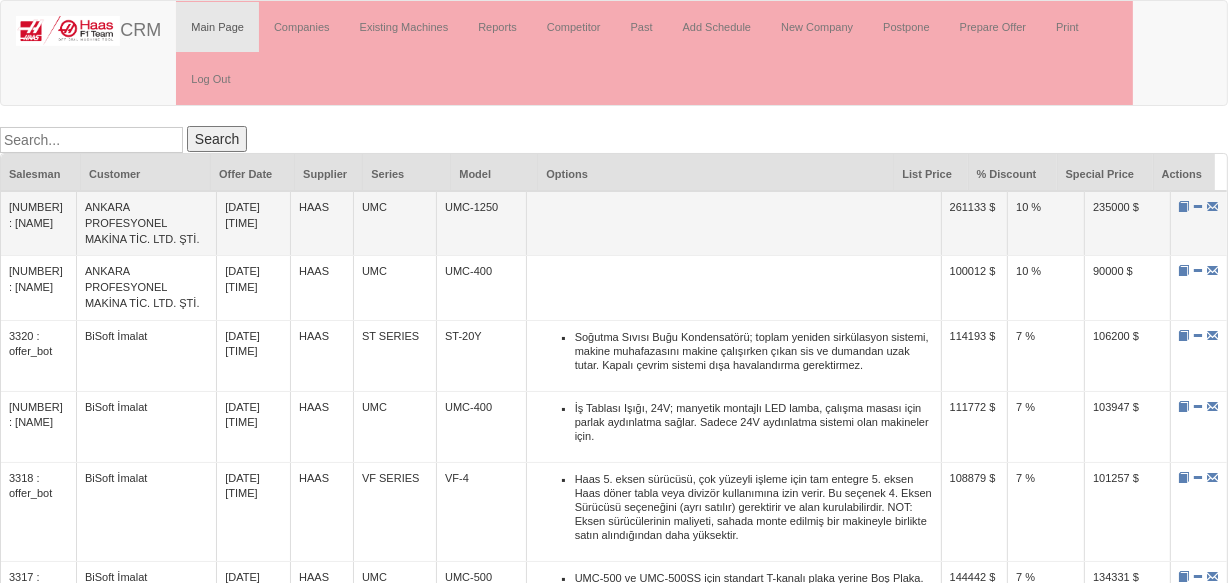 click at bounding box center (733, 223) 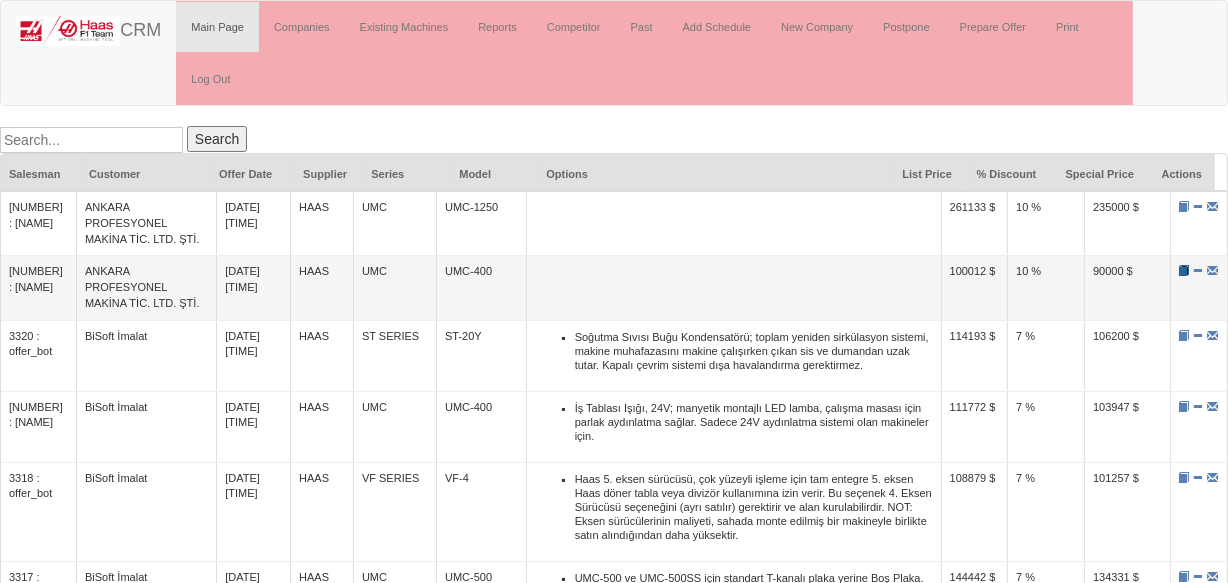 click at bounding box center (1184, 270) 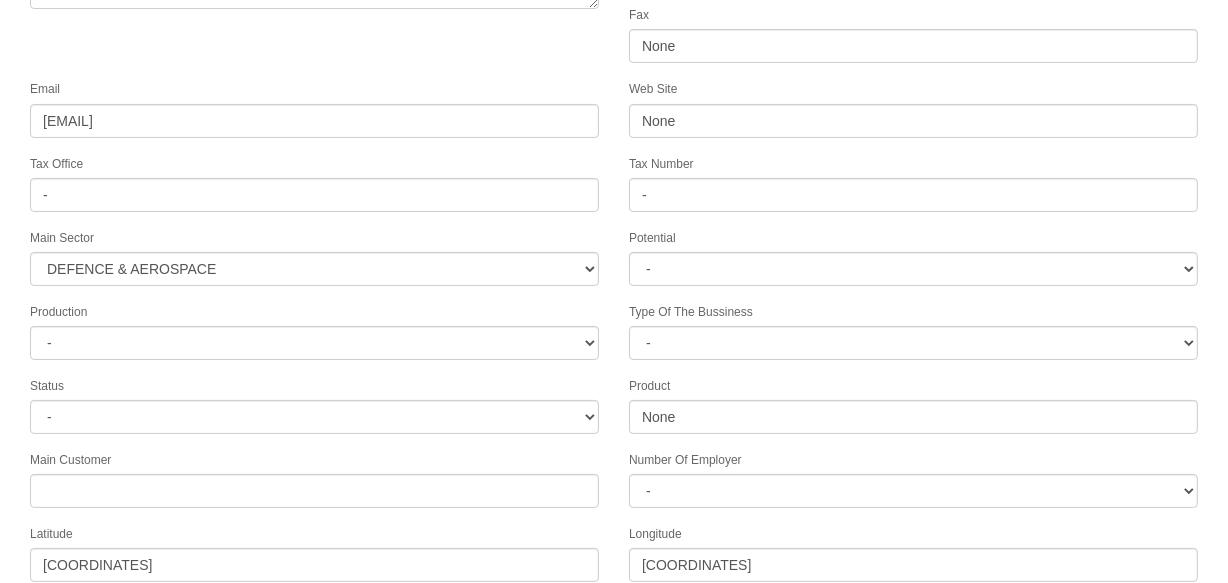 scroll, scrollTop: 552, scrollLeft: 0, axis: vertical 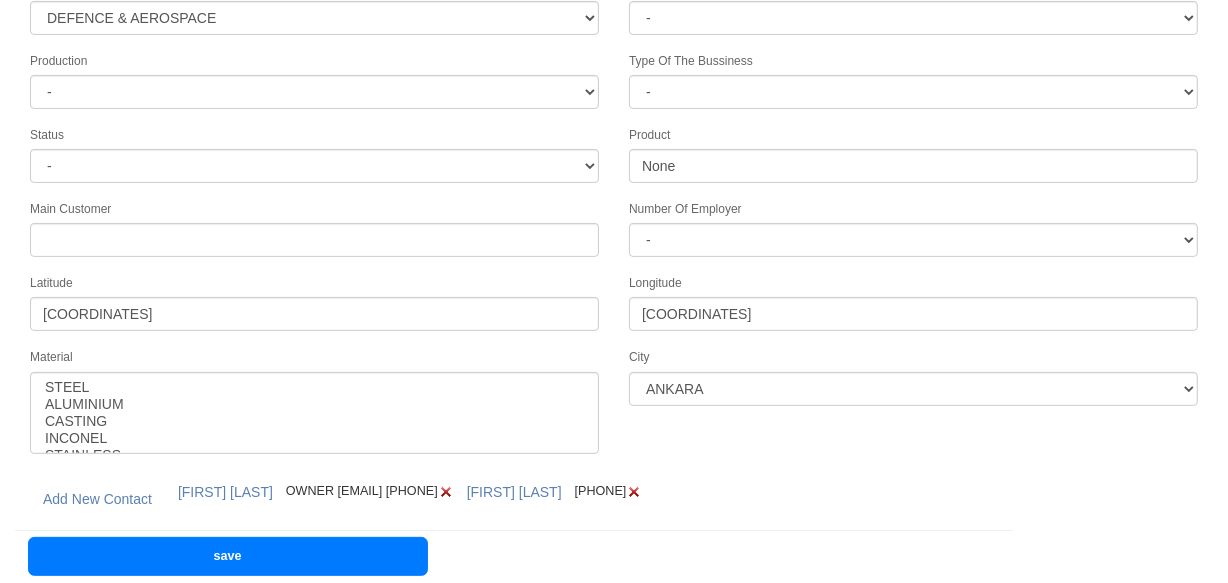 drag, startPoint x: 436, startPoint y: 494, endPoint x: 266, endPoint y: 492, distance: 170.01176 